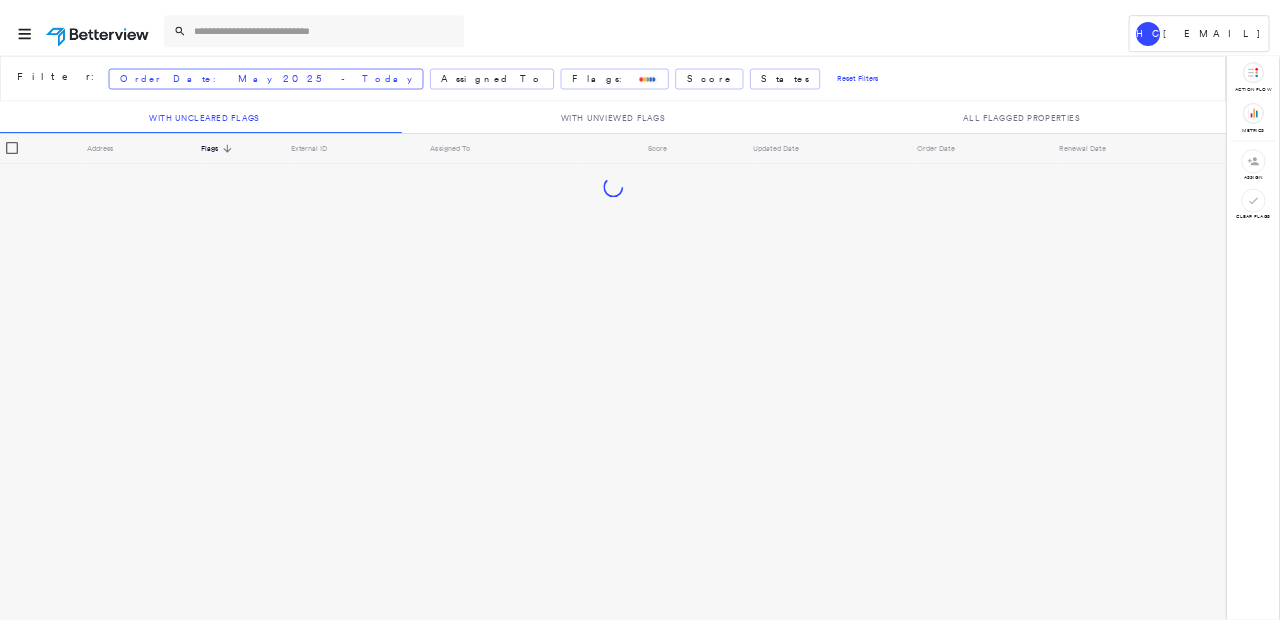 scroll, scrollTop: 0, scrollLeft: 0, axis: both 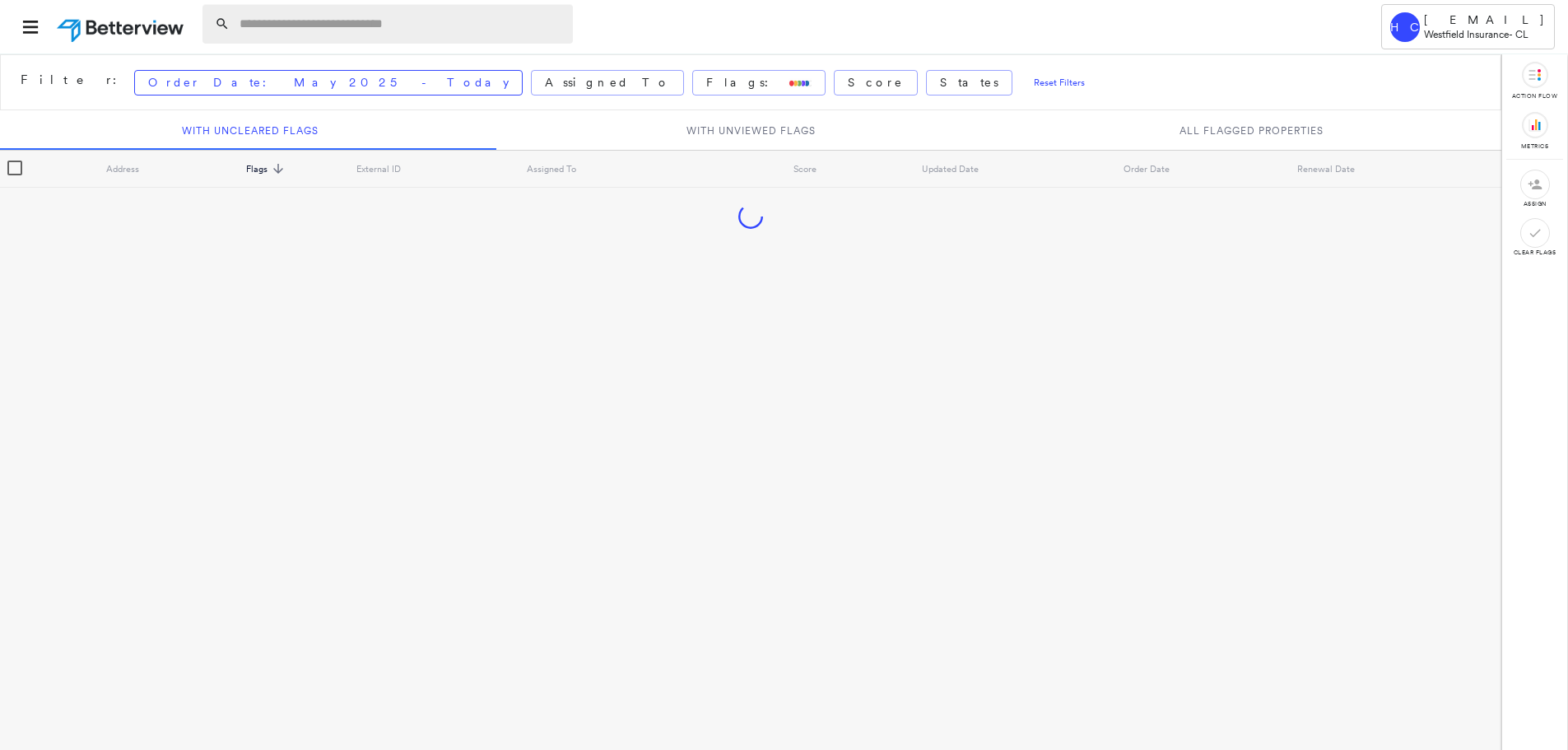 click at bounding box center [401, 24] 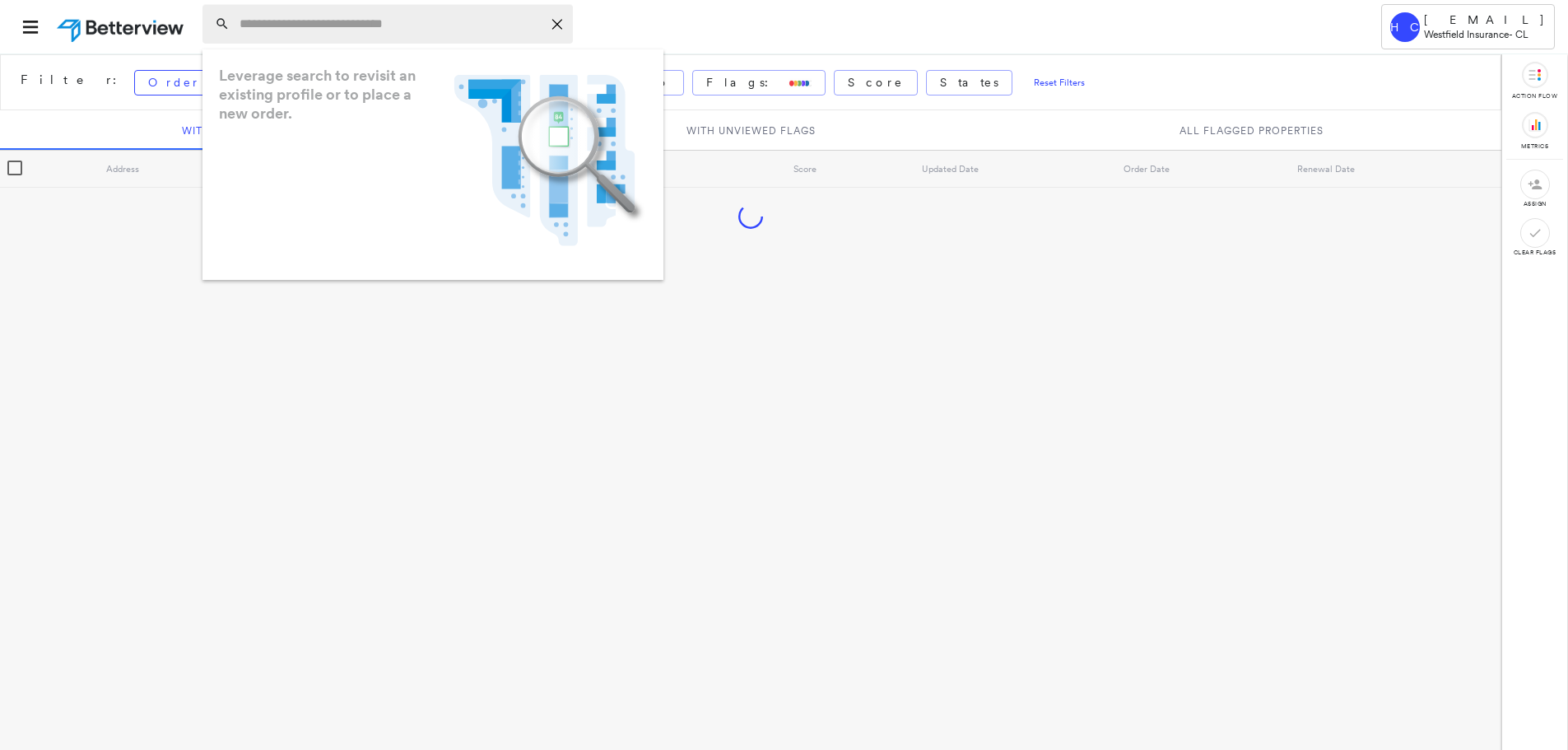 click at bounding box center (390, 24) 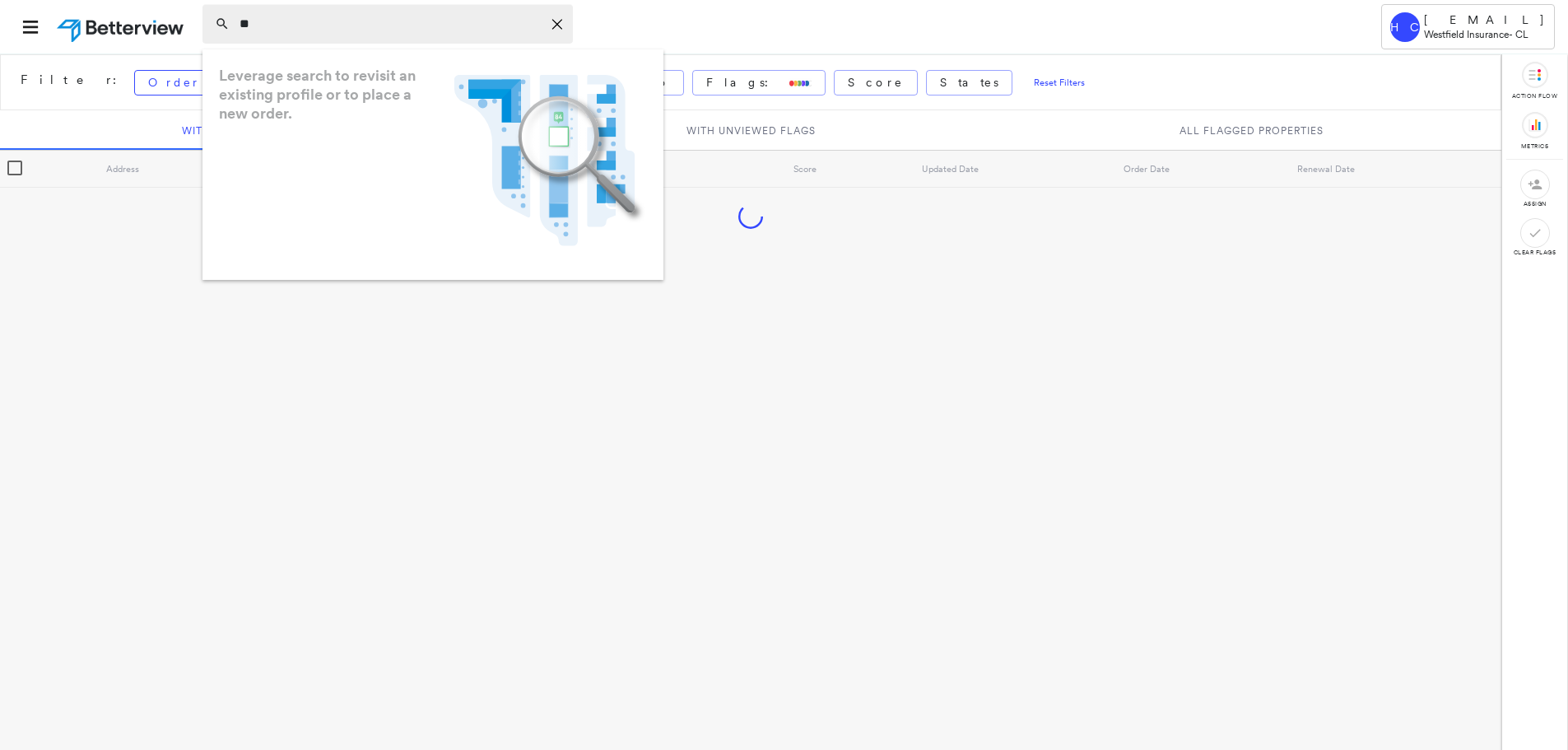type on "*" 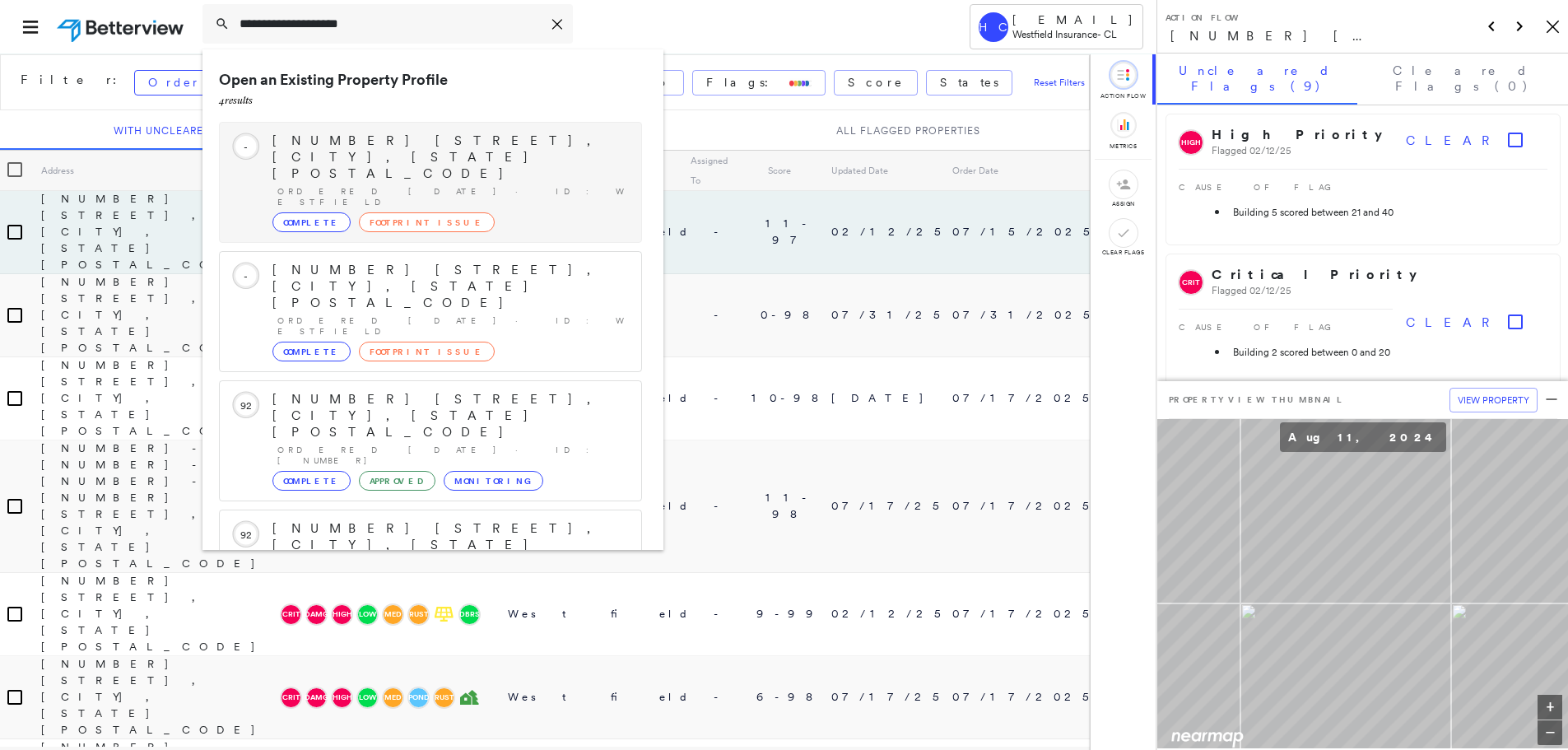 type on "**********" 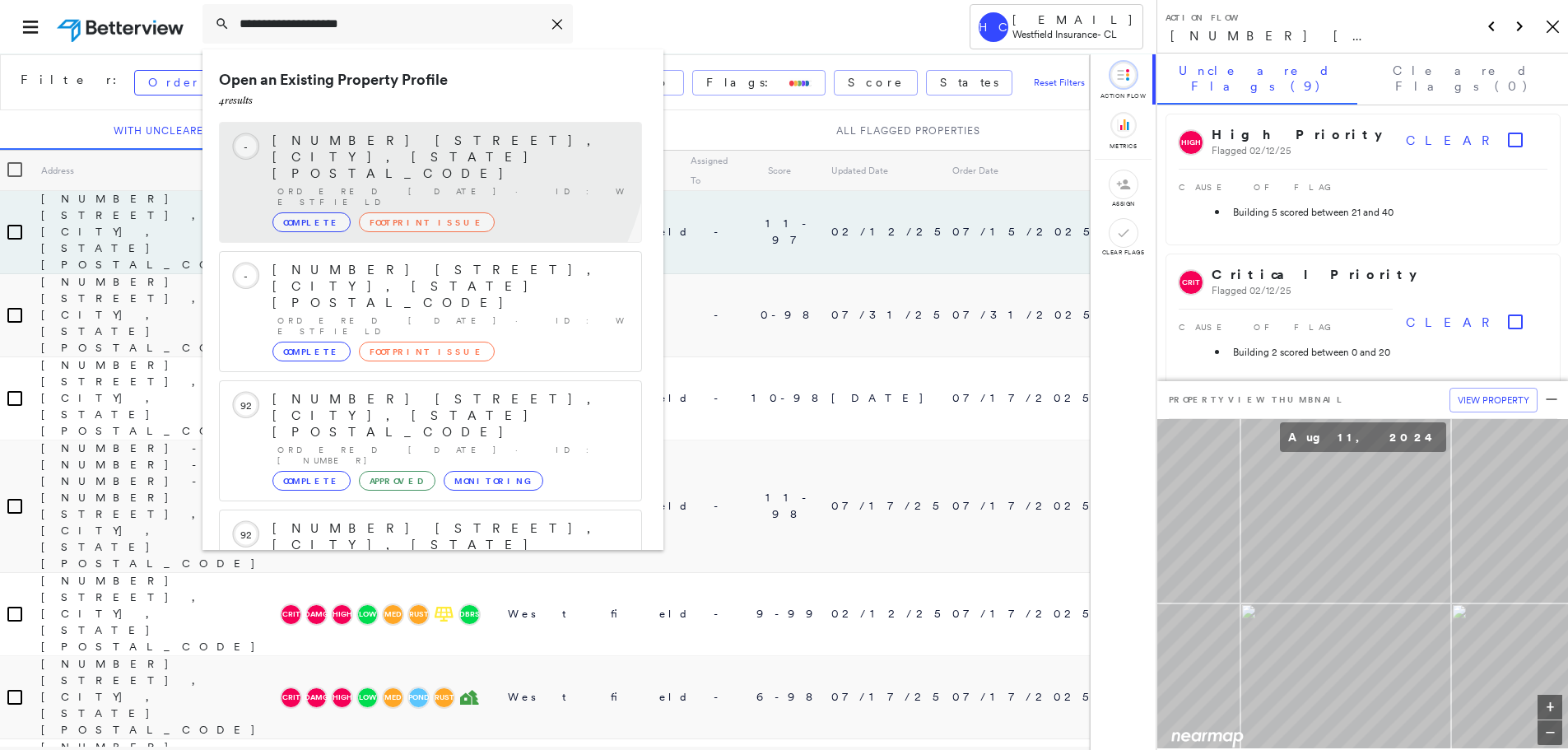 click on "Circled Text Icon - [NUMBER] [STREET], [CITY], [STATE] [POSTAL_CODE] Ordered [DATE] · ID: Westfield Complete Footprint Issue" at bounding box center (430, 182) 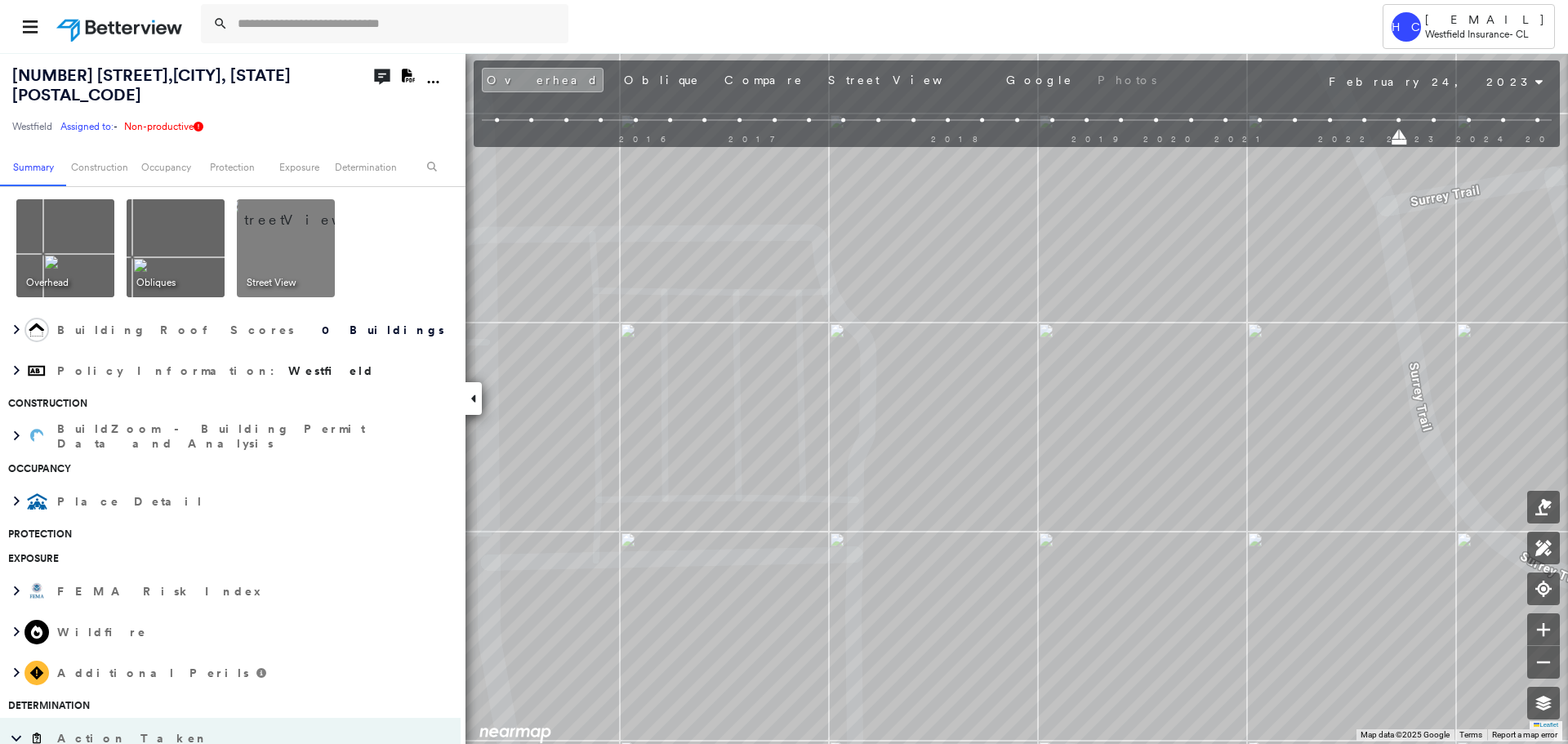 click at bounding box center (1017, 136) 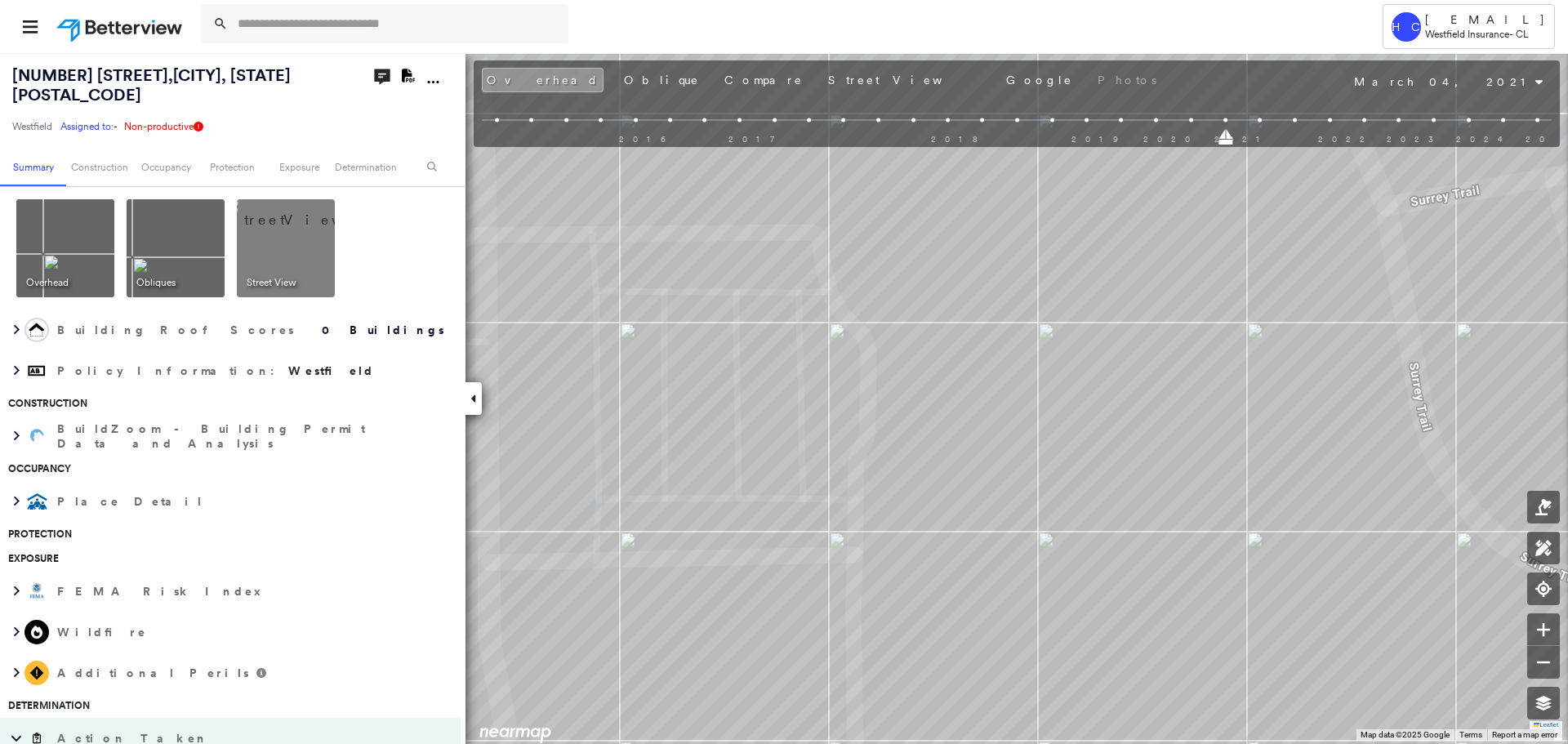 click at bounding box center (1017, 136) 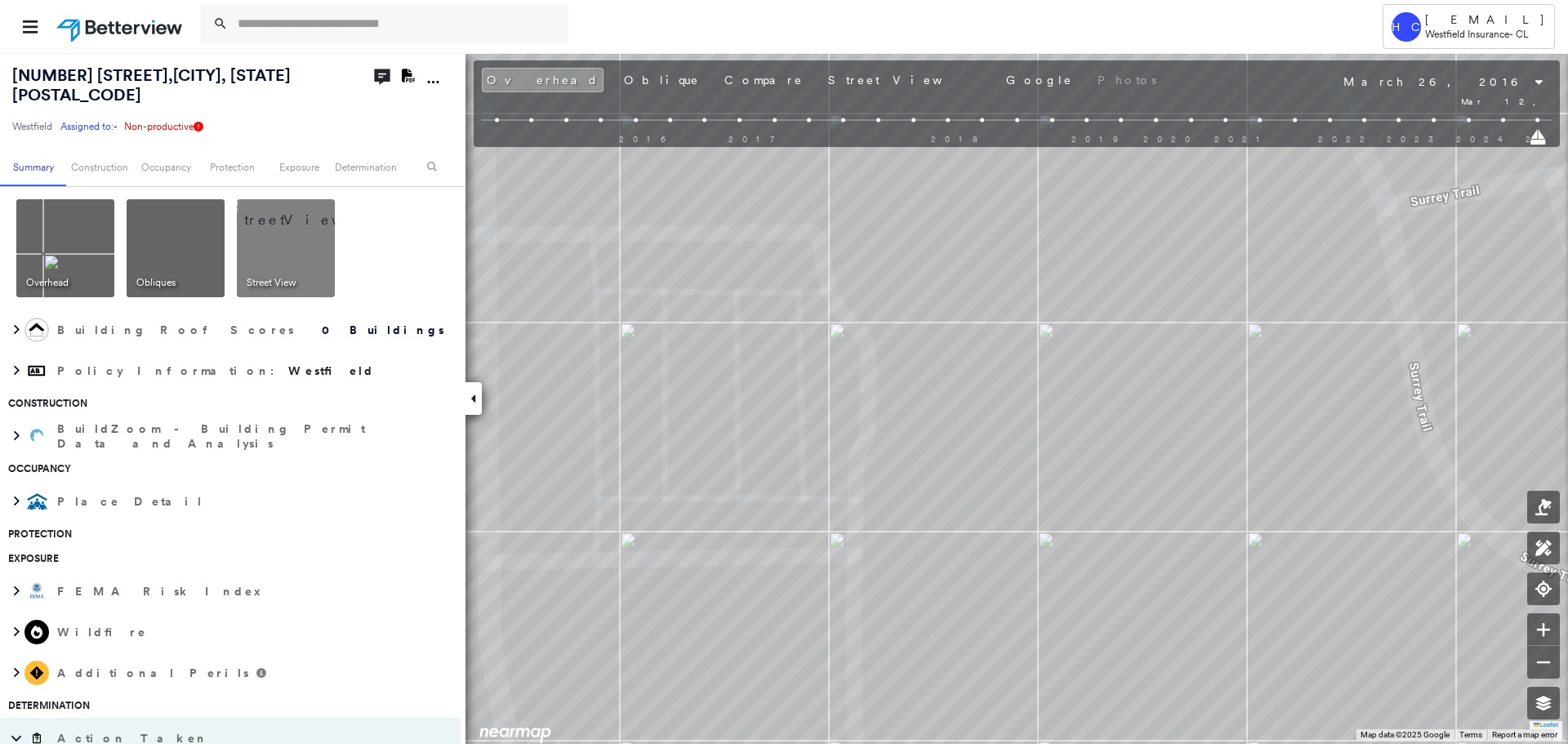 click on "[DATE] [DATE]" at bounding box center (1017, 136) 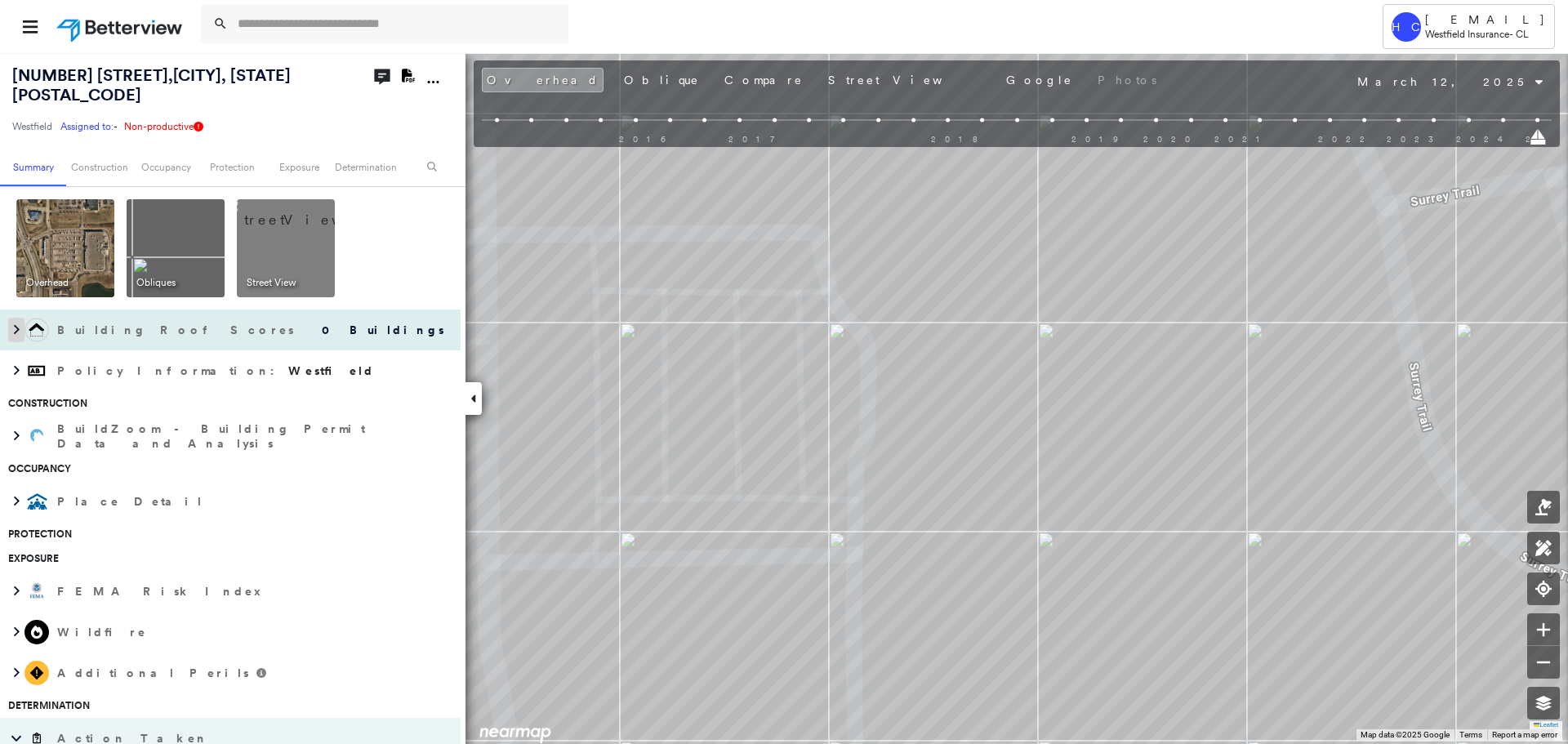 click at bounding box center [16, 330] 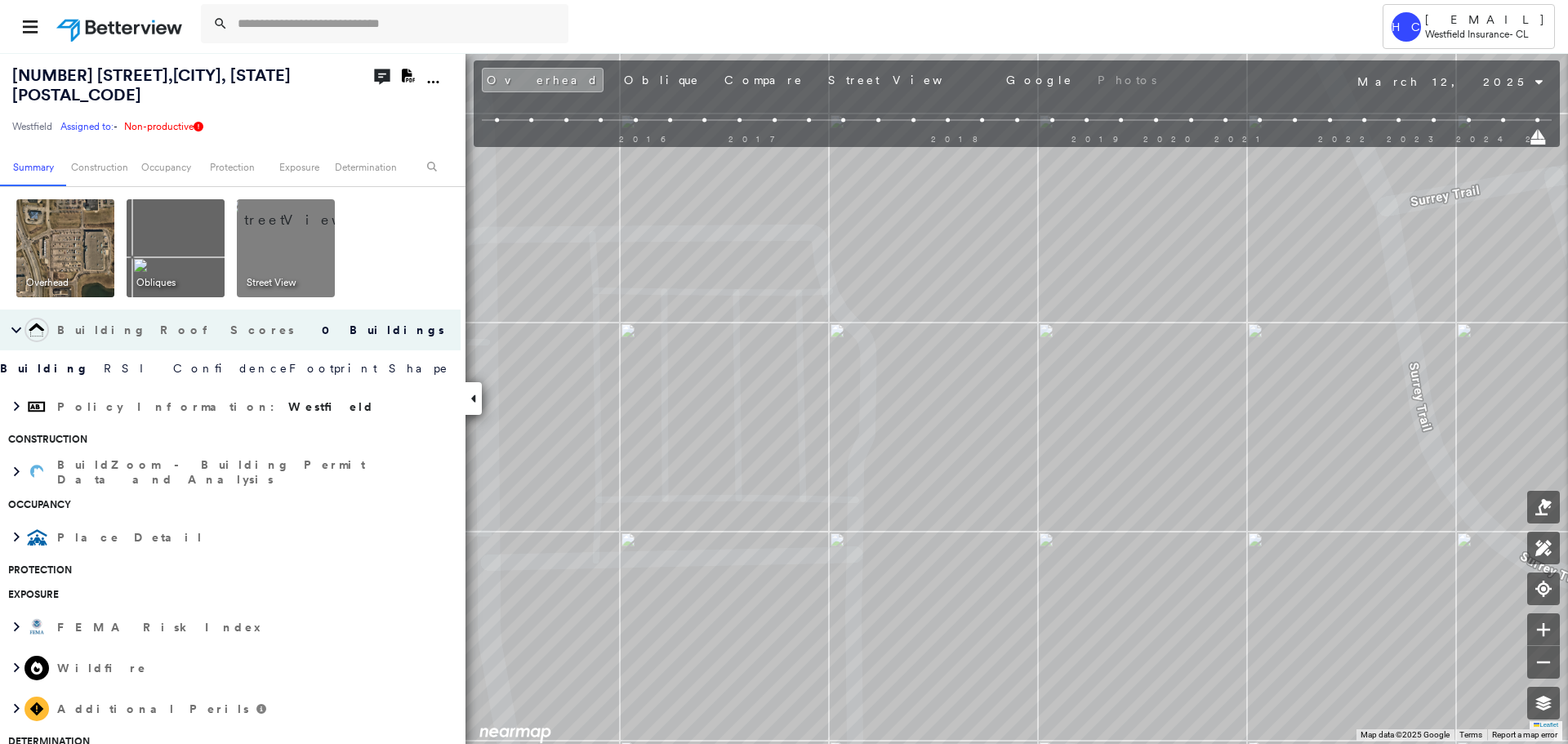 click on "RSI" at bounding box center (131, 368) 